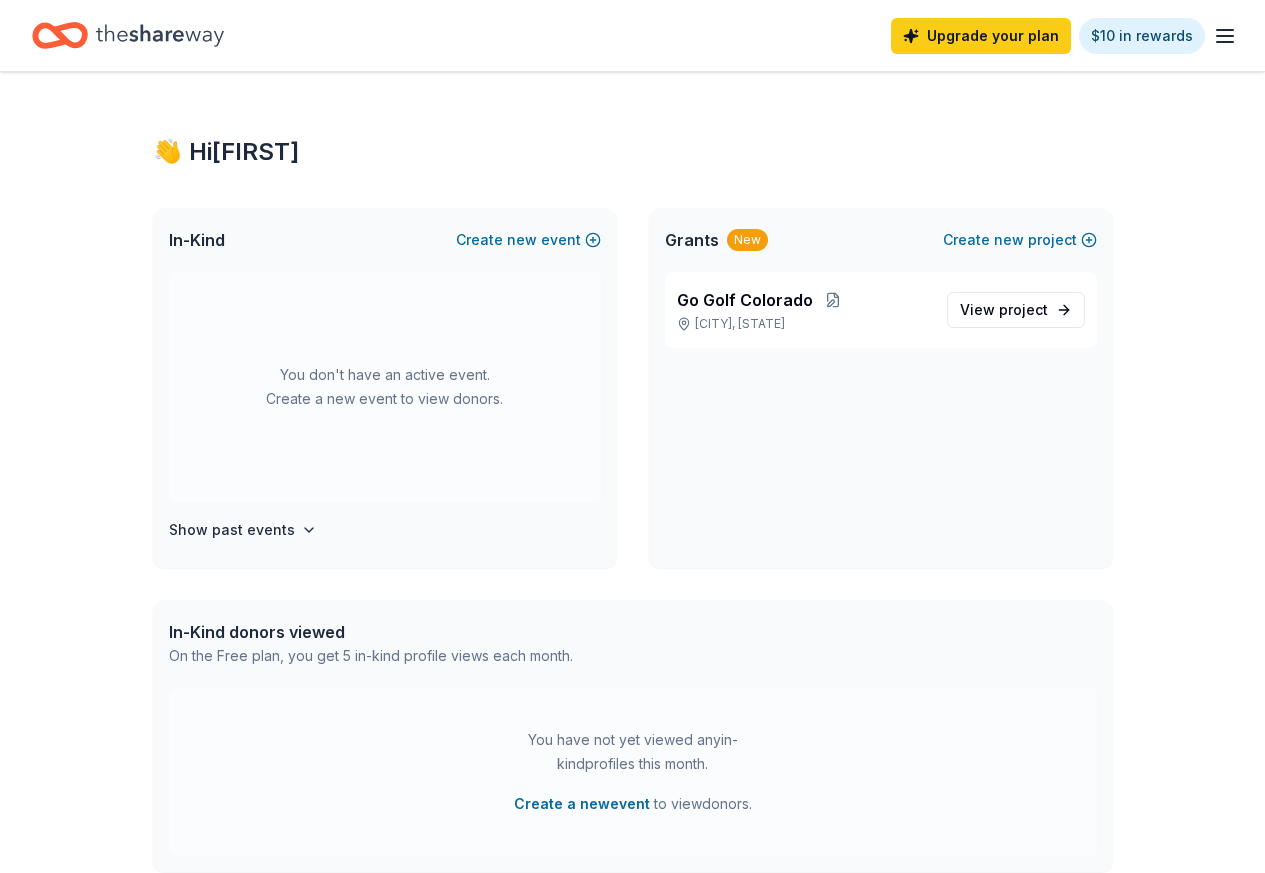 scroll, scrollTop: 0, scrollLeft: 0, axis: both 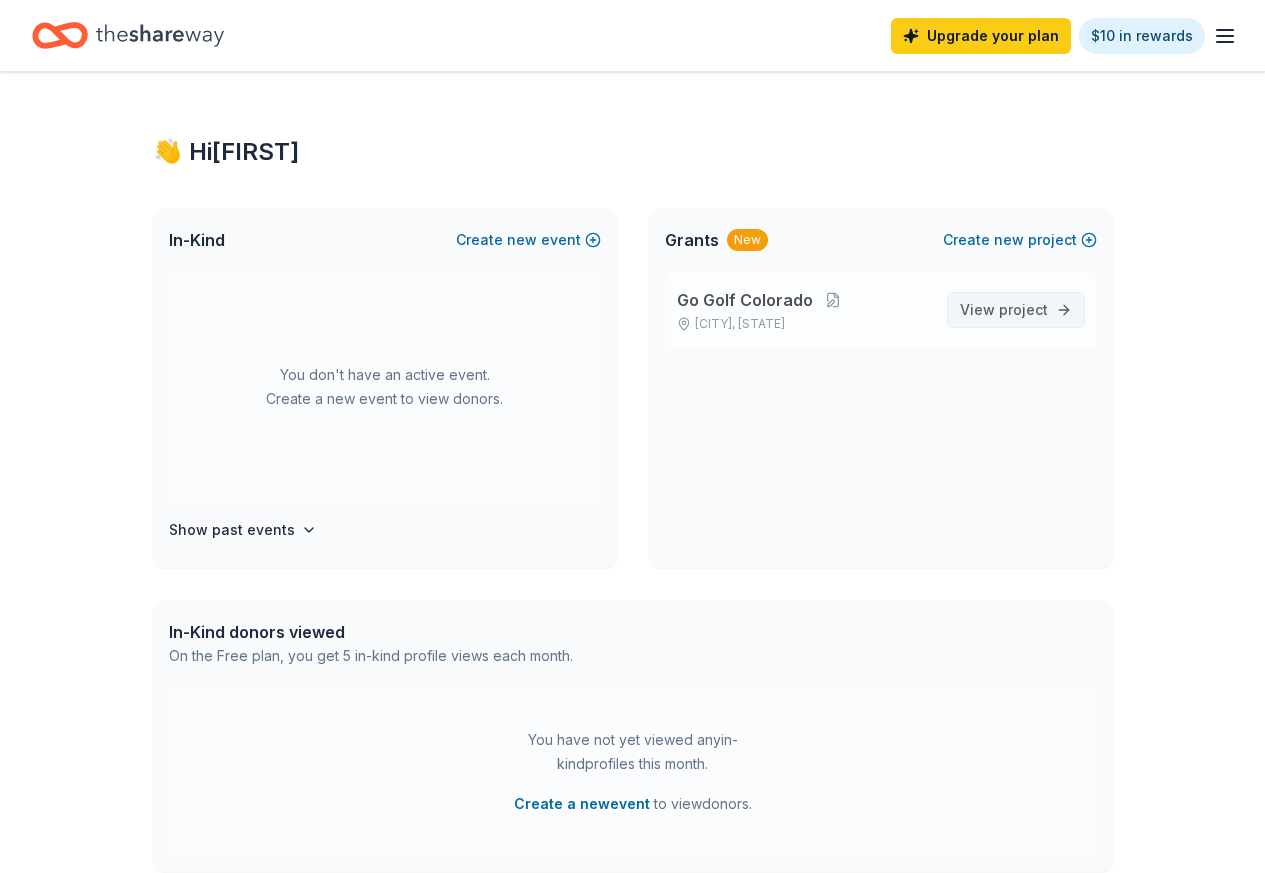click on "View   project" at bounding box center (1016, 310) 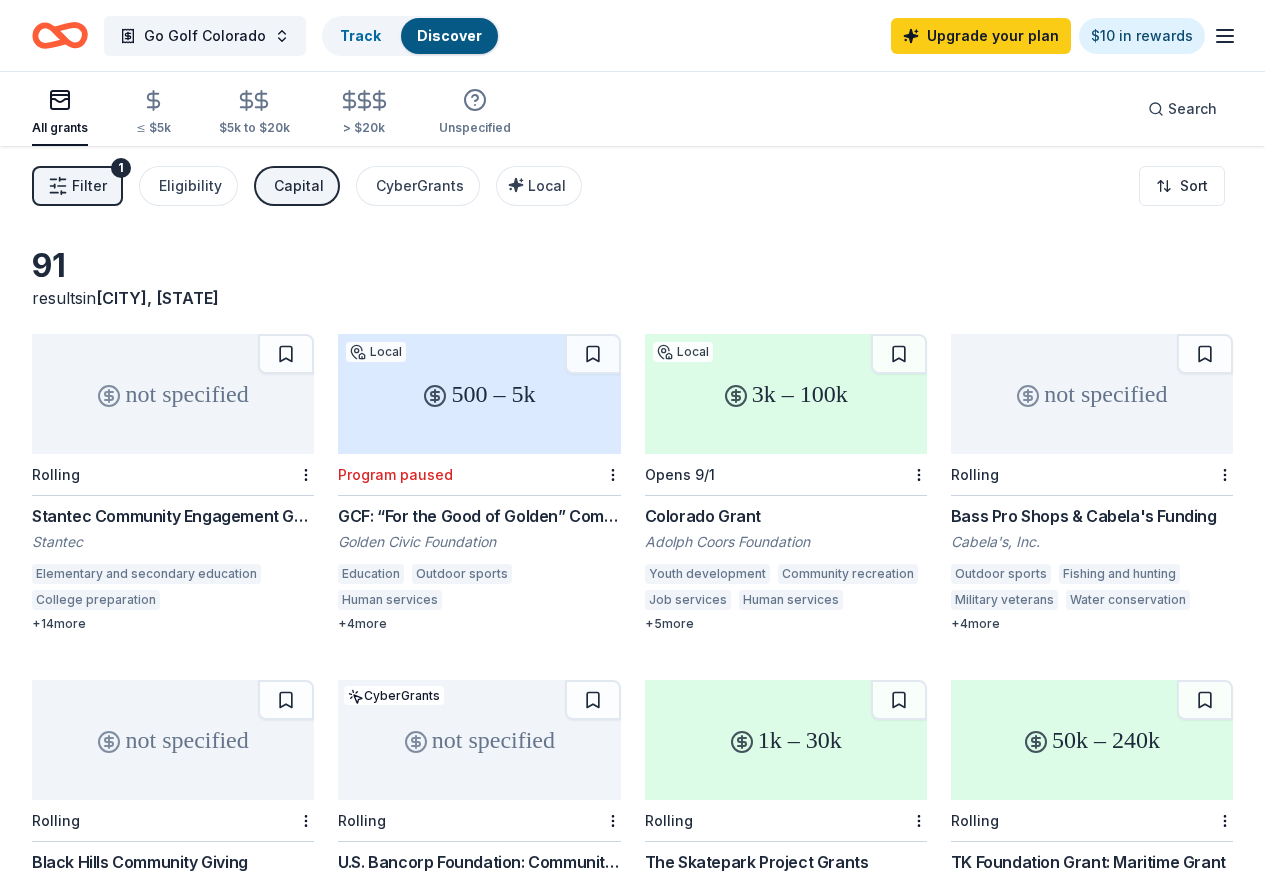 click on "91 results  in  Arvada, CO not specified Rolling Stantec Community Engagement Grant Stantec Elementary and secondary education College preparation Vocational education Education services Visual arts Performing arts Museums Arts education Orchestral music Environment Energy efficiency Air quality Climate change Health care clinics Television Radio +  14  more 500 – 5k Local Program paused GCF: “For the Good of Golden” Community Grant Program Golden Civic Foundation Education Outdoor sports Human services Community and economic development Arts and culture Environment Public affairs +  4  more 3k – 100k Local Opens 9/1 Colorado Grant Adolph Coors Foundation Youth development Community recreation Job services Human services Business and industry Public policy Holistic medicine +  5  more not specified Rolling Bass Pro Shops & Cabela's Funding Cabela's, Inc. Outdoor sports Fishing and hunting Military veterans Water conservation Water resources Biodiversity +  4  more not specified Rolling Education +  6" at bounding box center (632, 845) 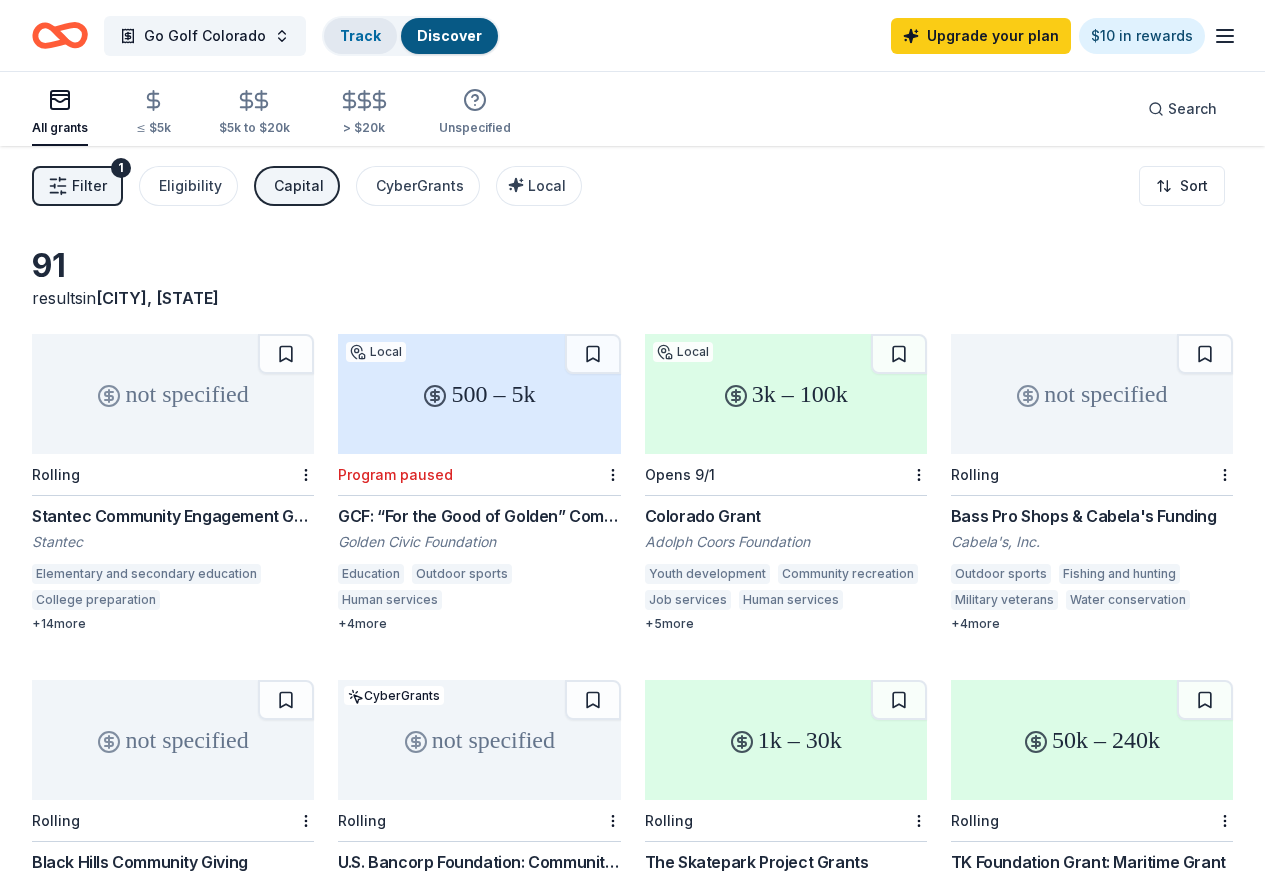 click on "Track" at bounding box center (360, 35) 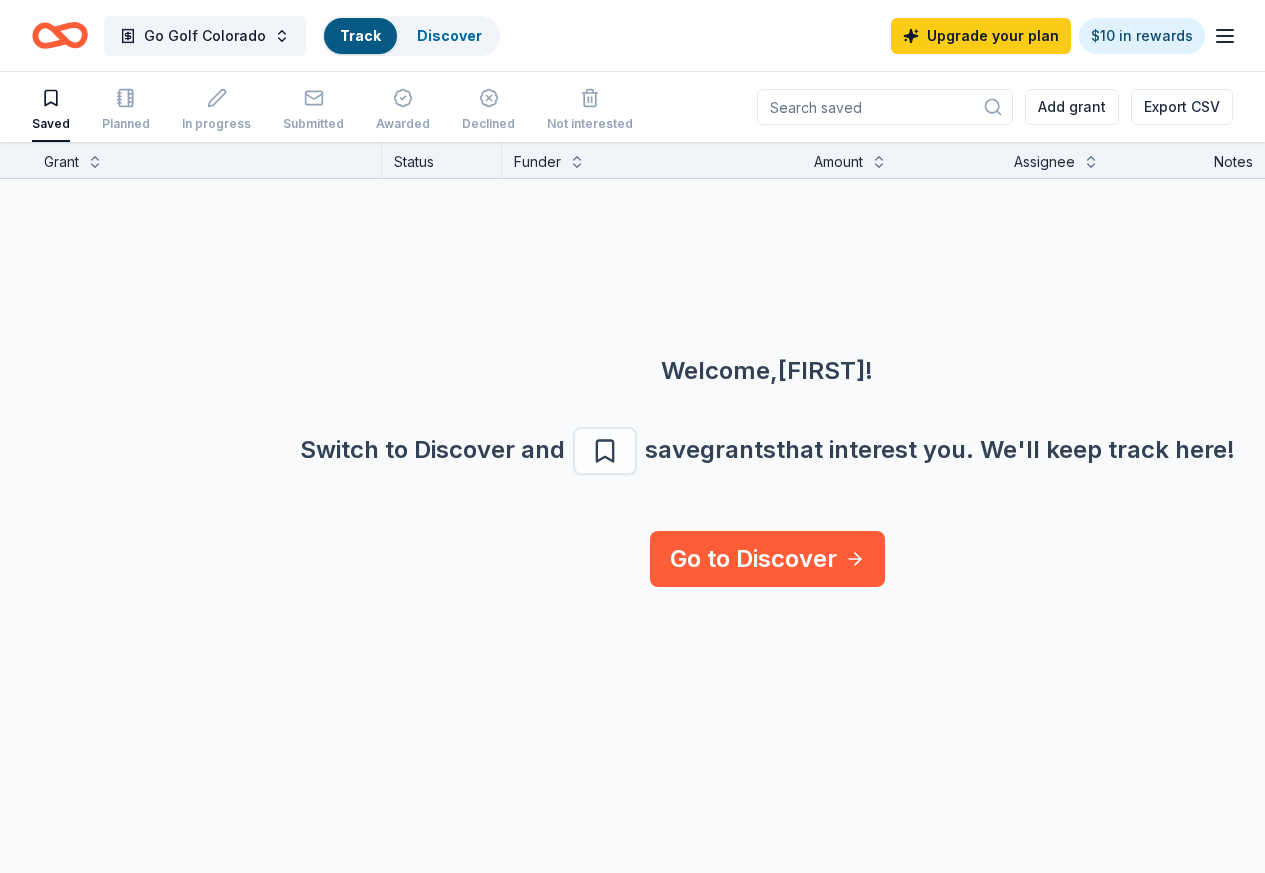 scroll, scrollTop: 1, scrollLeft: 0, axis: vertical 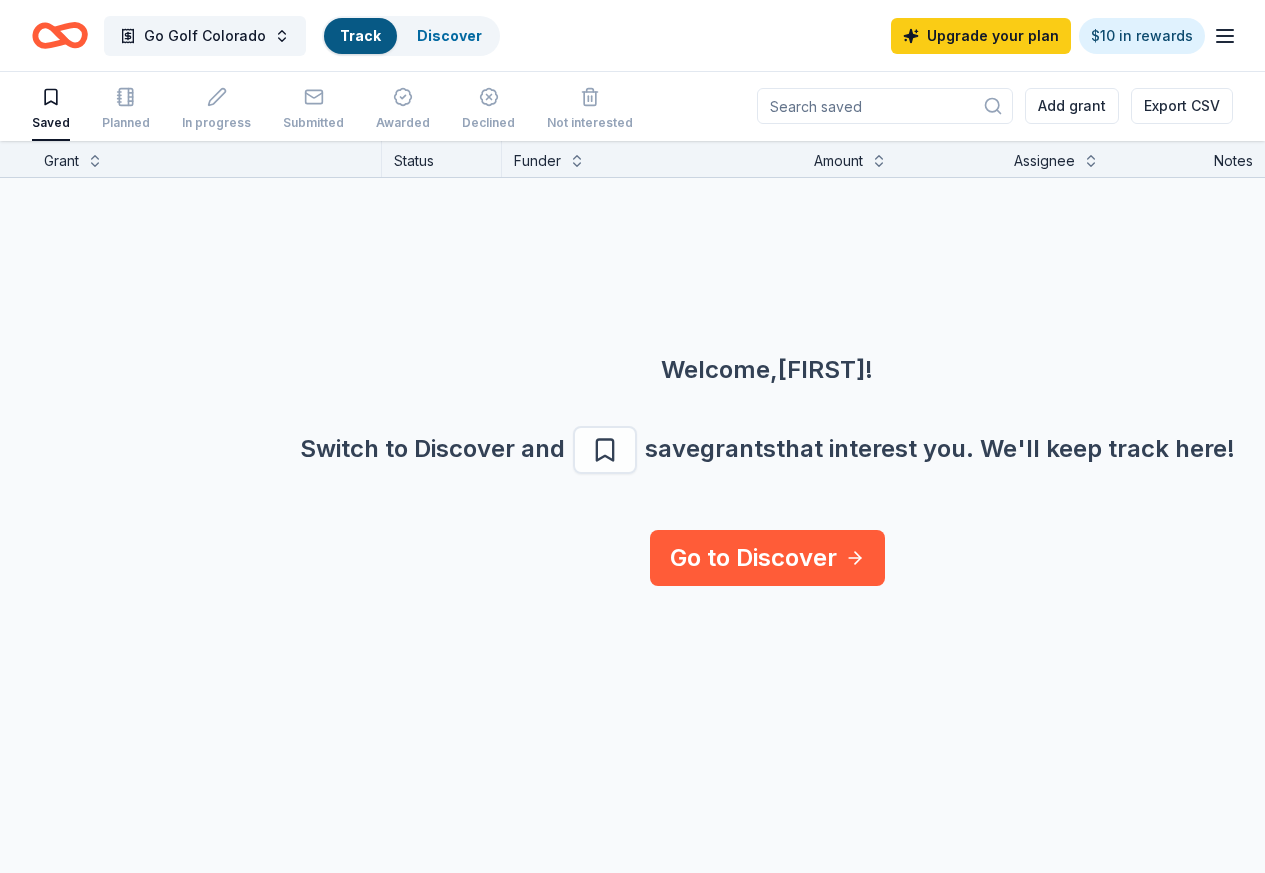 click on "Track" at bounding box center [360, 35] 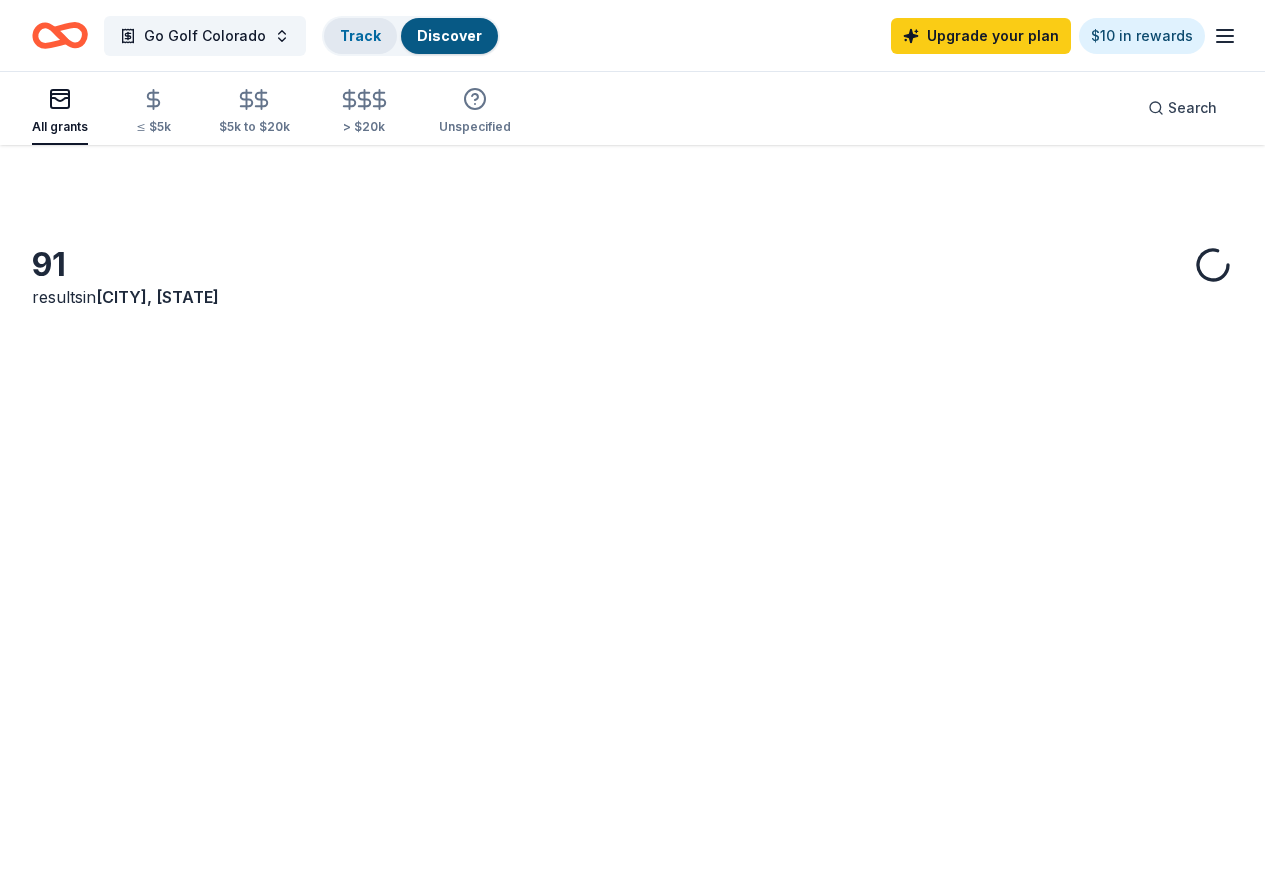 scroll, scrollTop: 0, scrollLeft: 0, axis: both 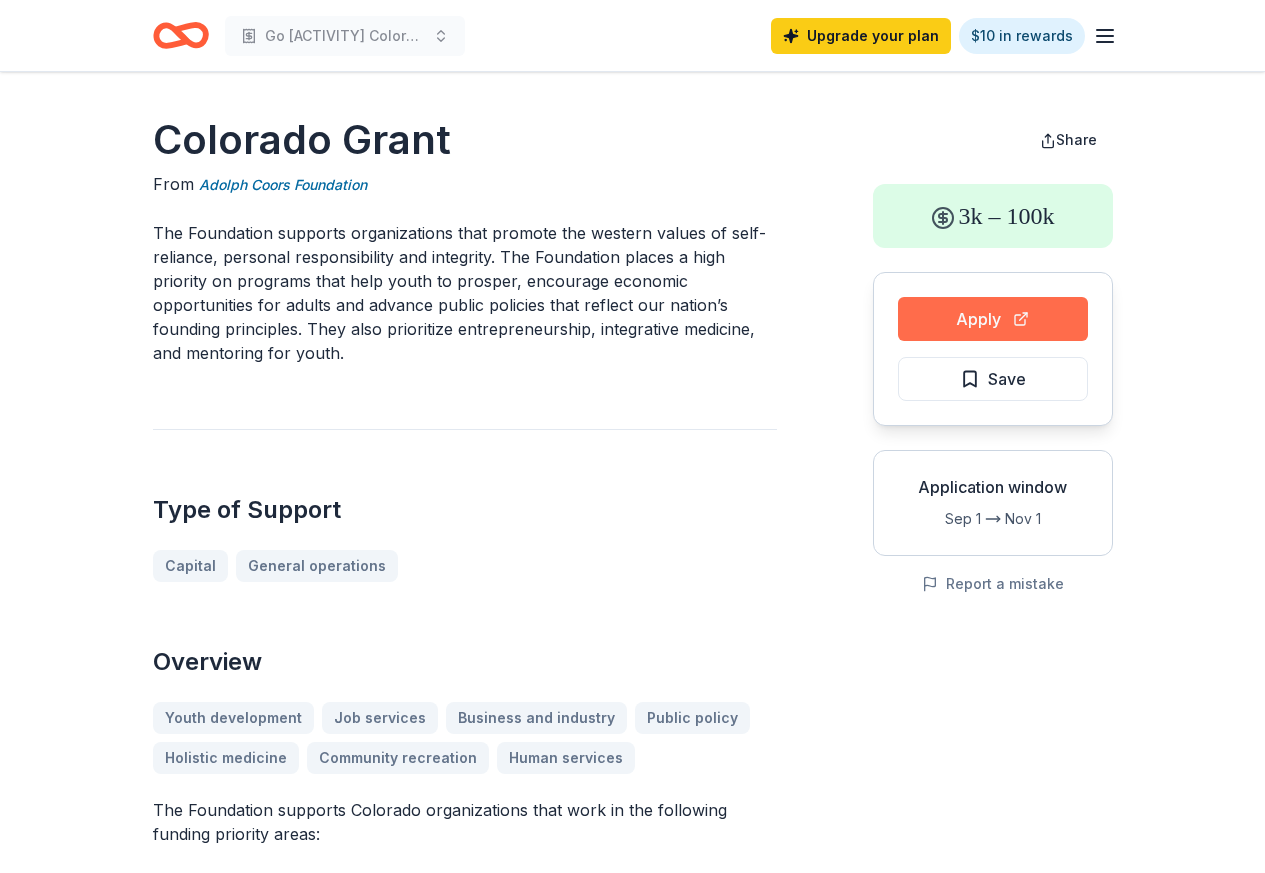 click on "Apply" at bounding box center [993, 319] 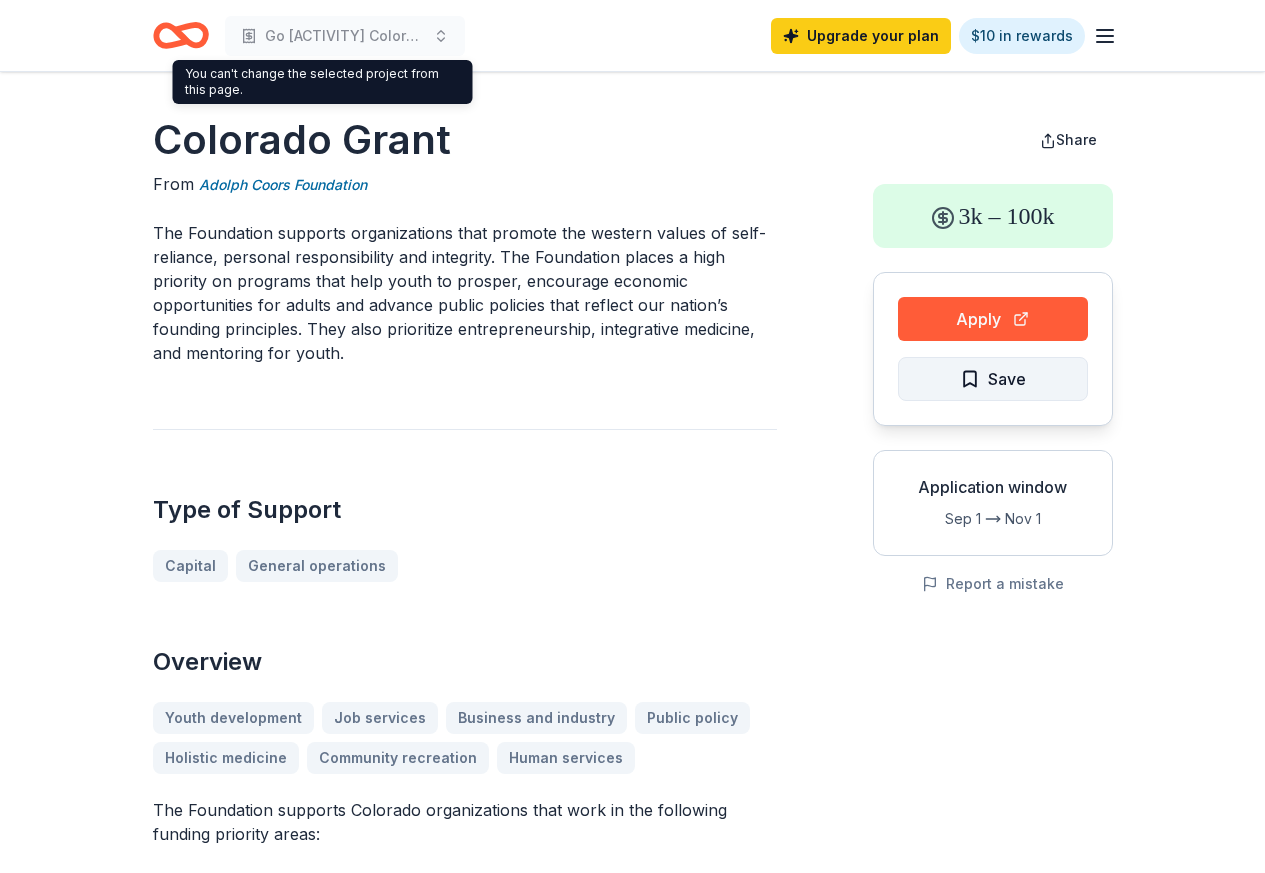 click on "Save" at bounding box center [1007, 379] 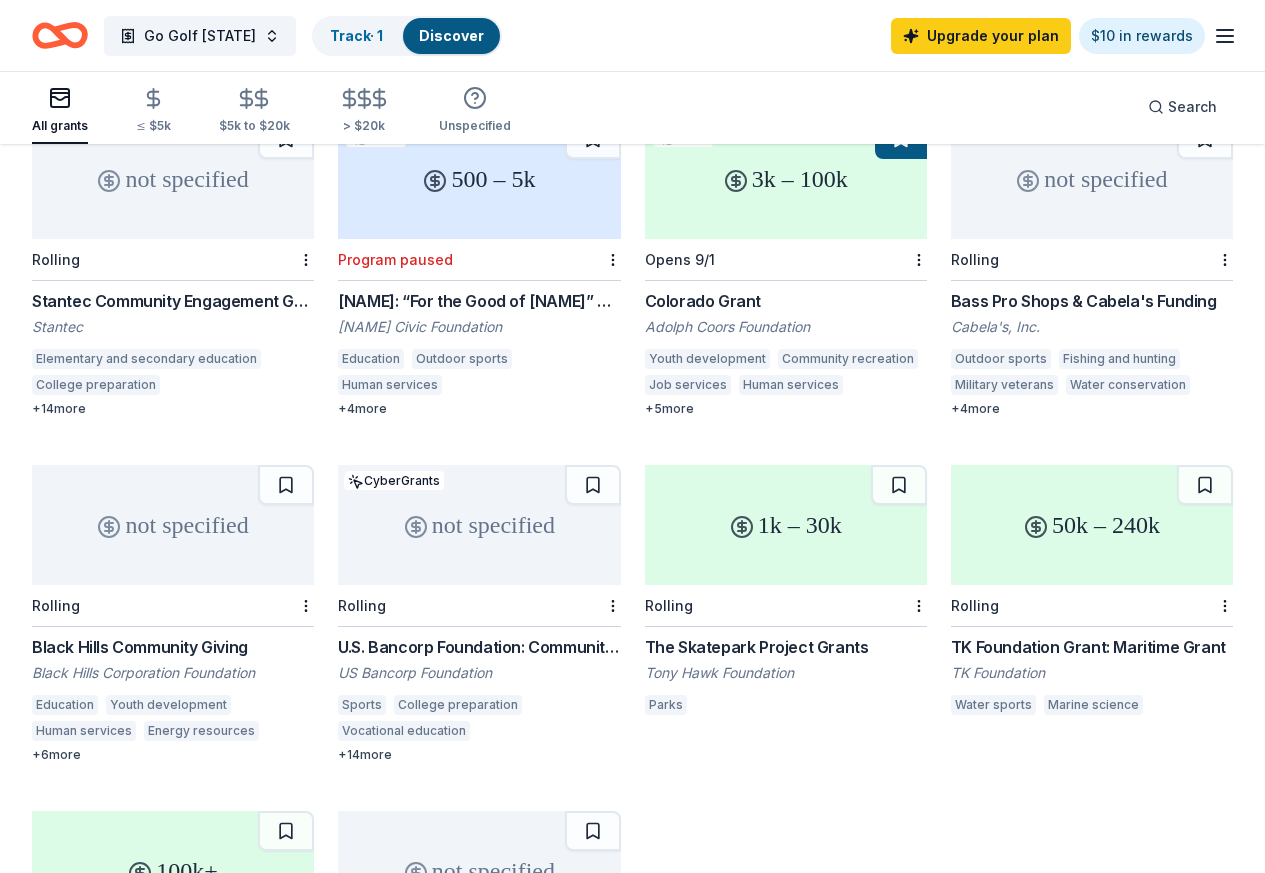 scroll, scrollTop: 266, scrollLeft: 0, axis: vertical 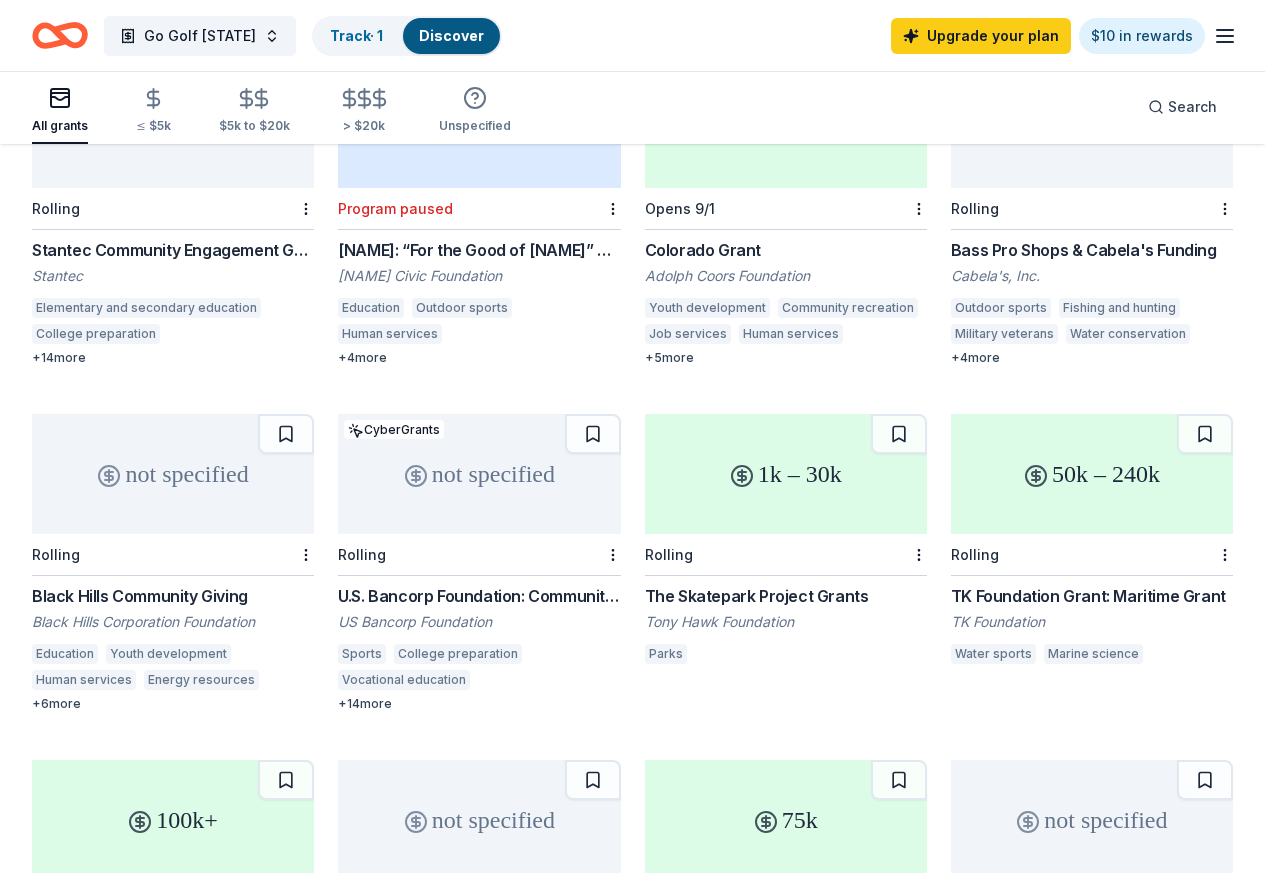 click on "Bass Pro Shops & Cabela's Funding" at bounding box center (1092, 250) 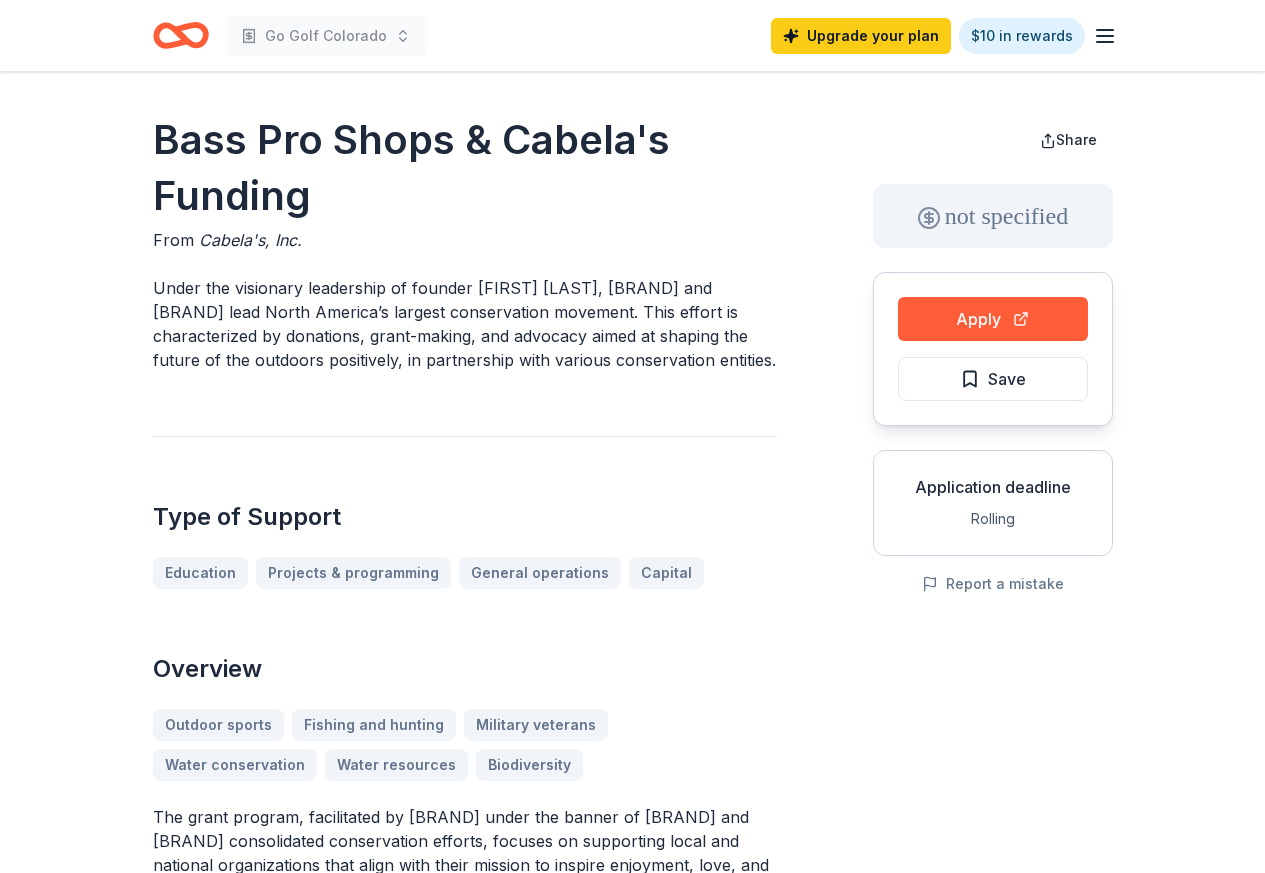 scroll, scrollTop: 0, scrollLeft: 0, axis: both 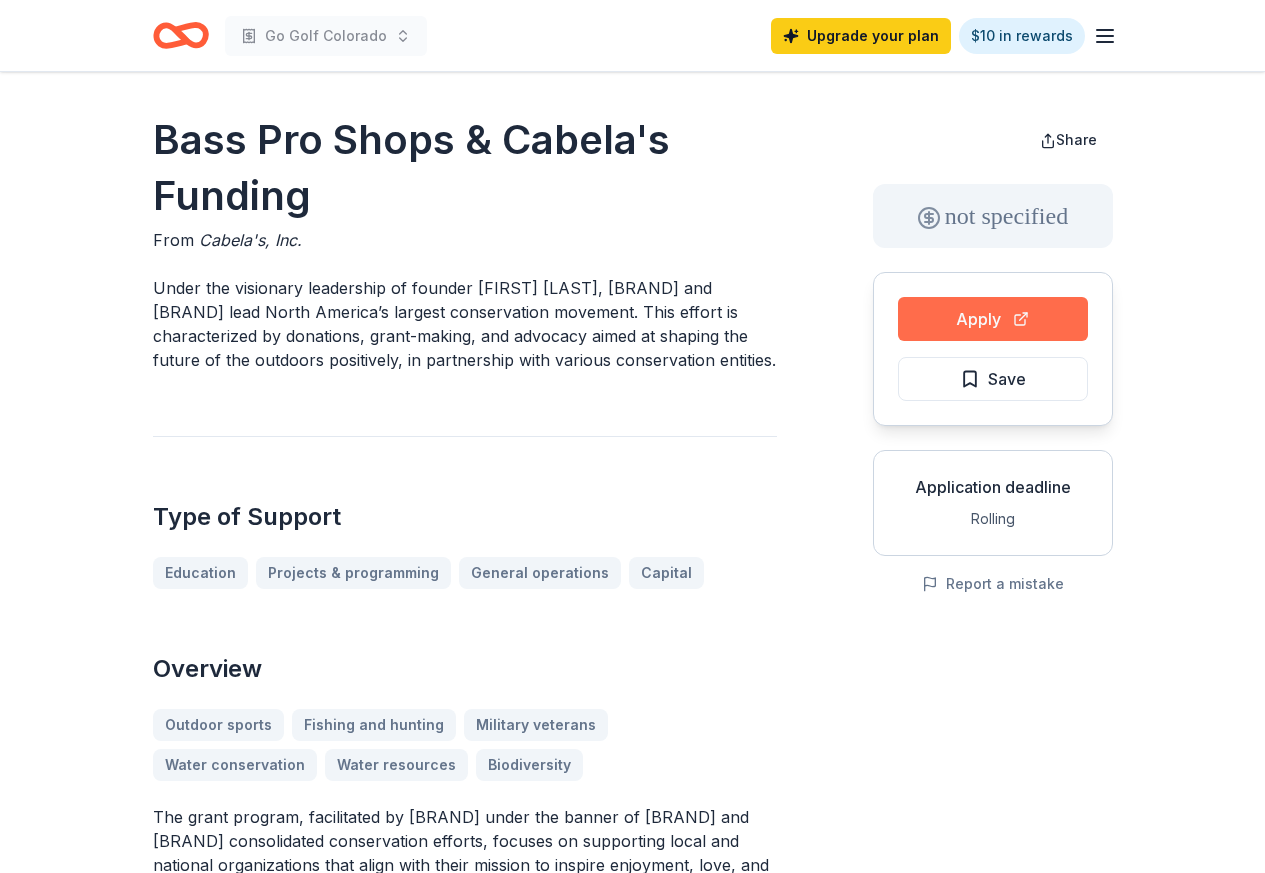 click on "Apply" at bounding box center [993, 319] 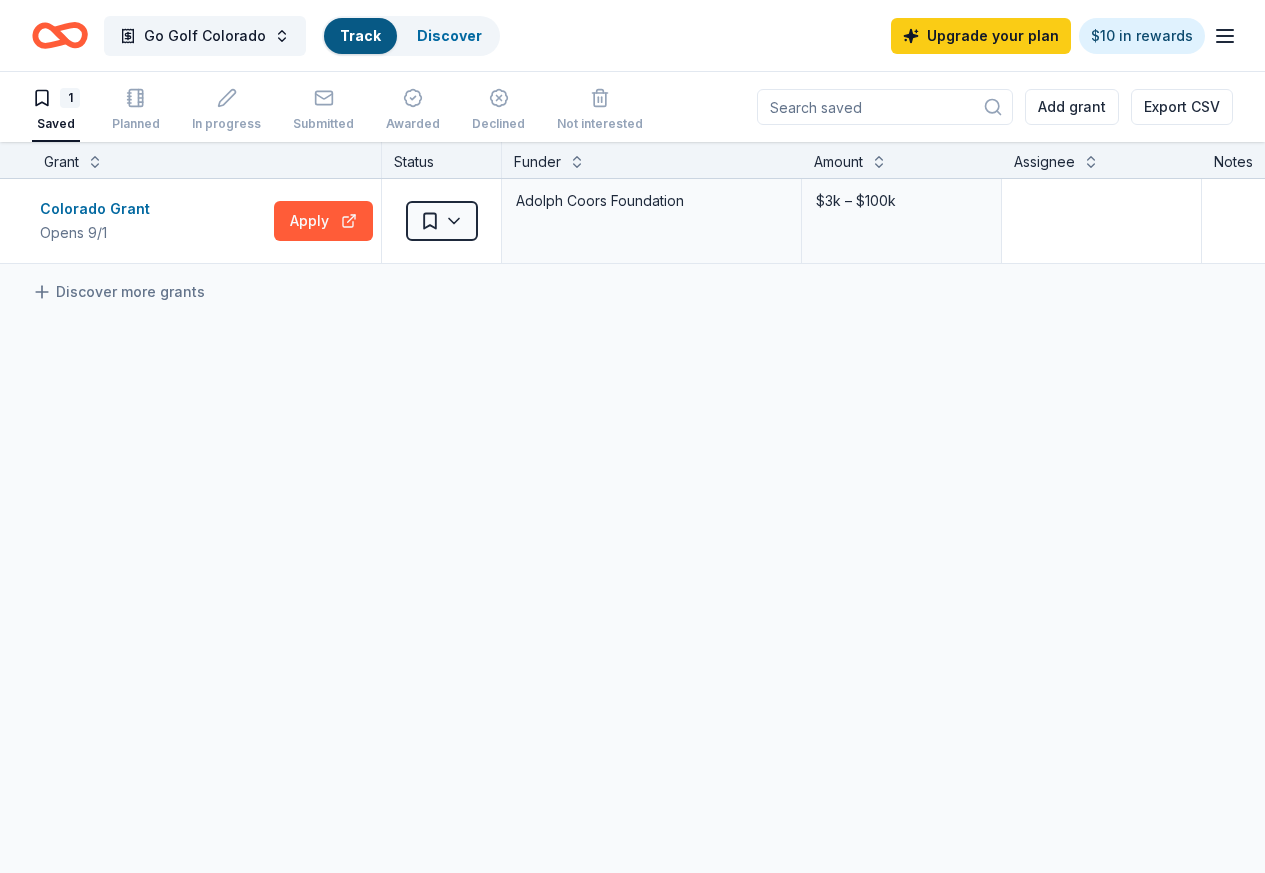scroll, scrollTop: 0, scrollLeft: 0, axis: both 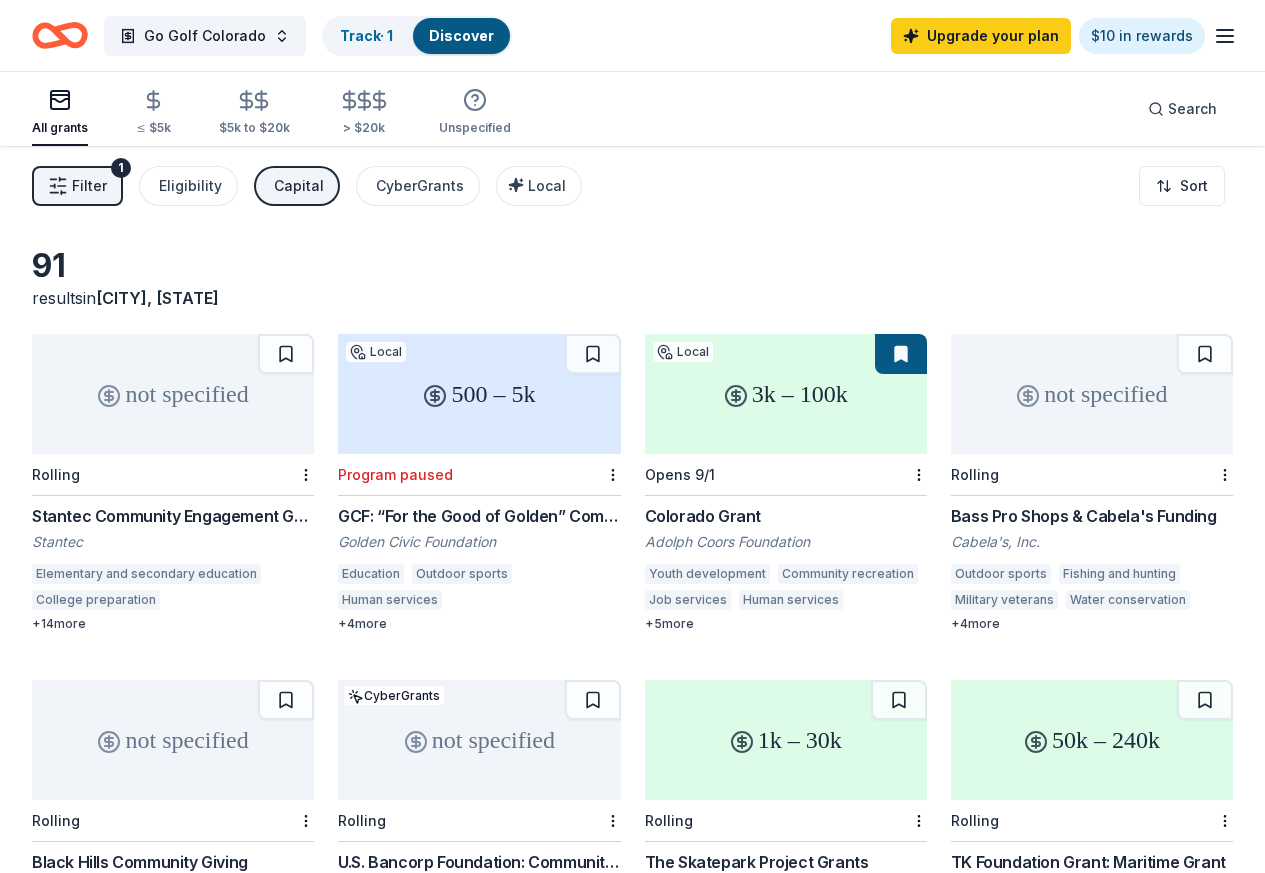 click on "Black Hills Community Giving" at bounding box center [173, 862] 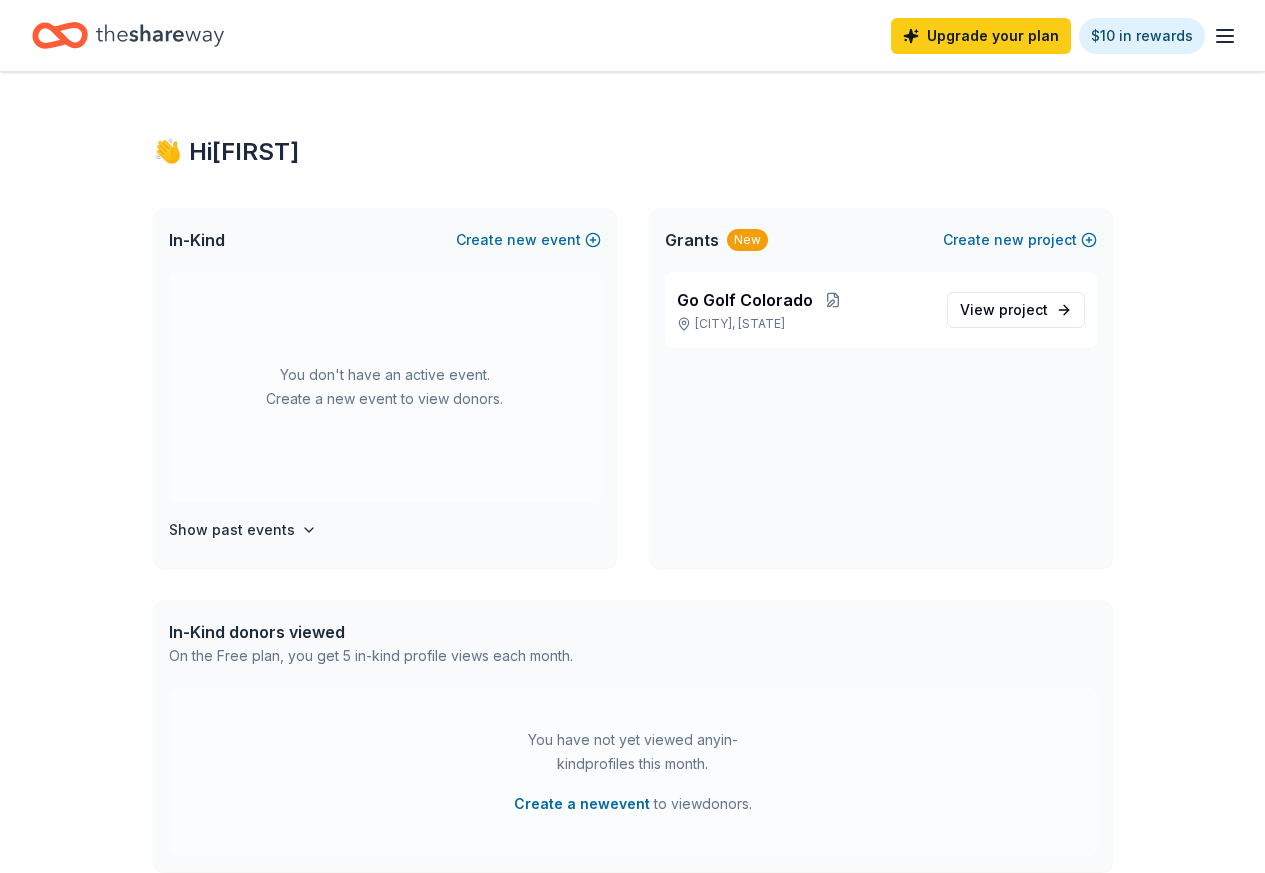 scroll, scrollTop: 0, scrollLeft: 0, axis: both 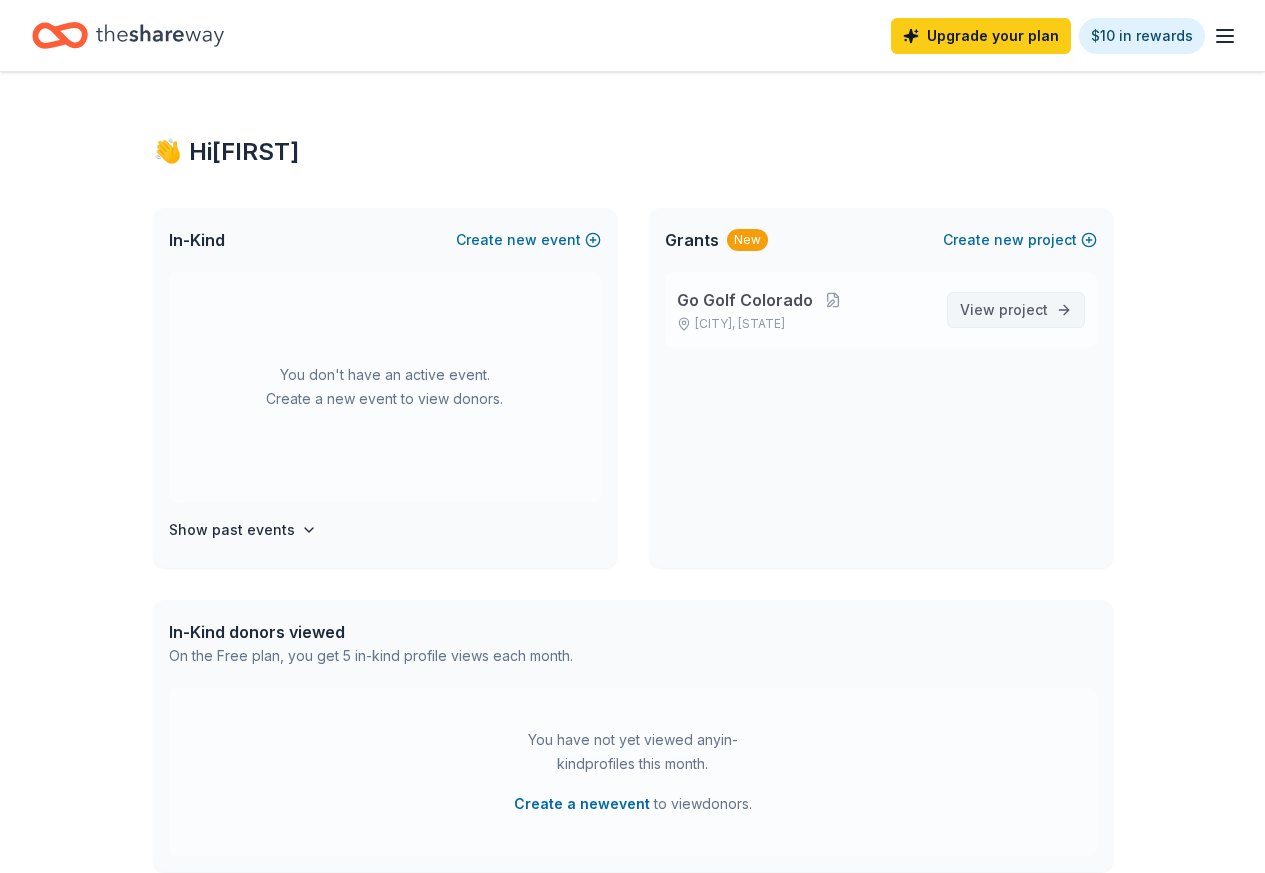 click on "View   project" at bounding box center [1016, 310] 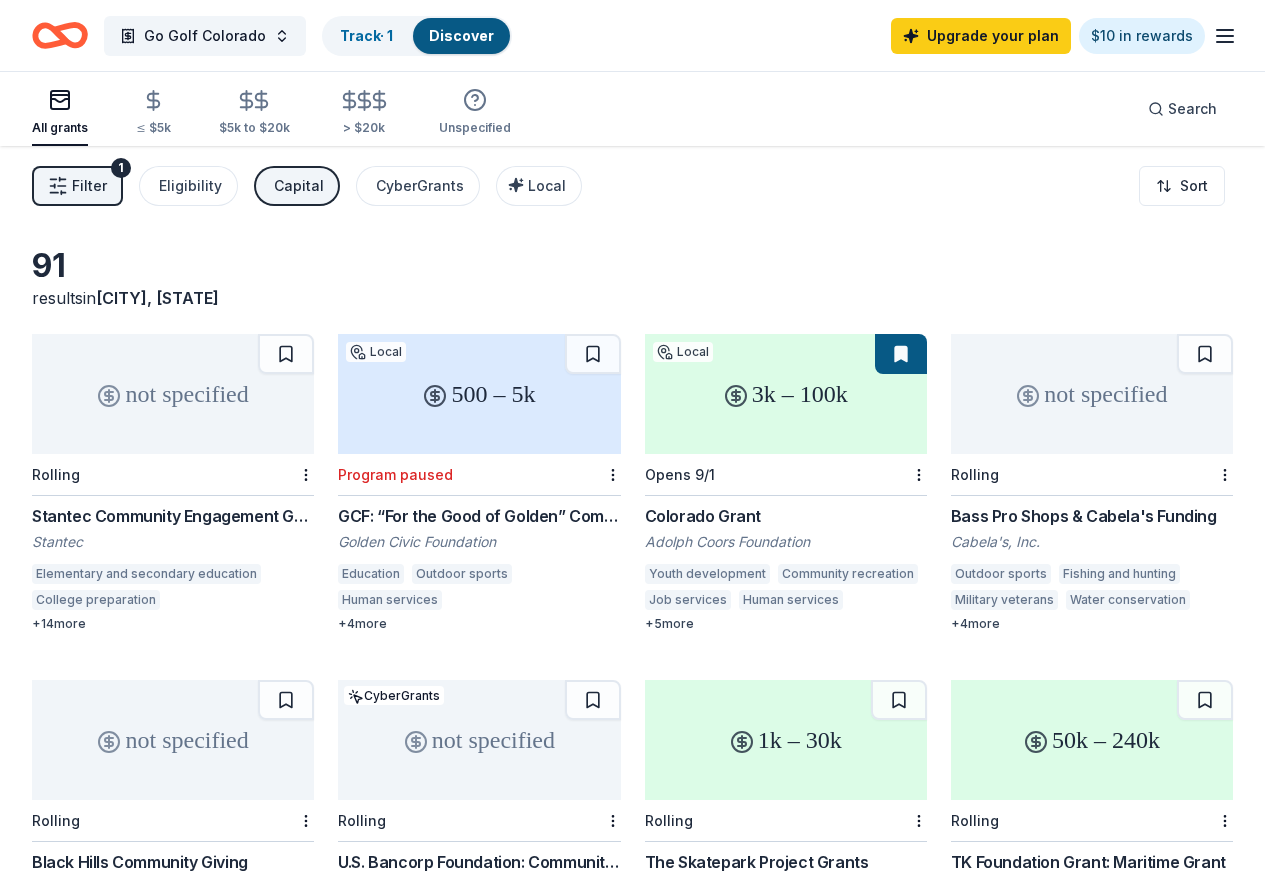 click on "Rolling" at bounding box center [786, 821] 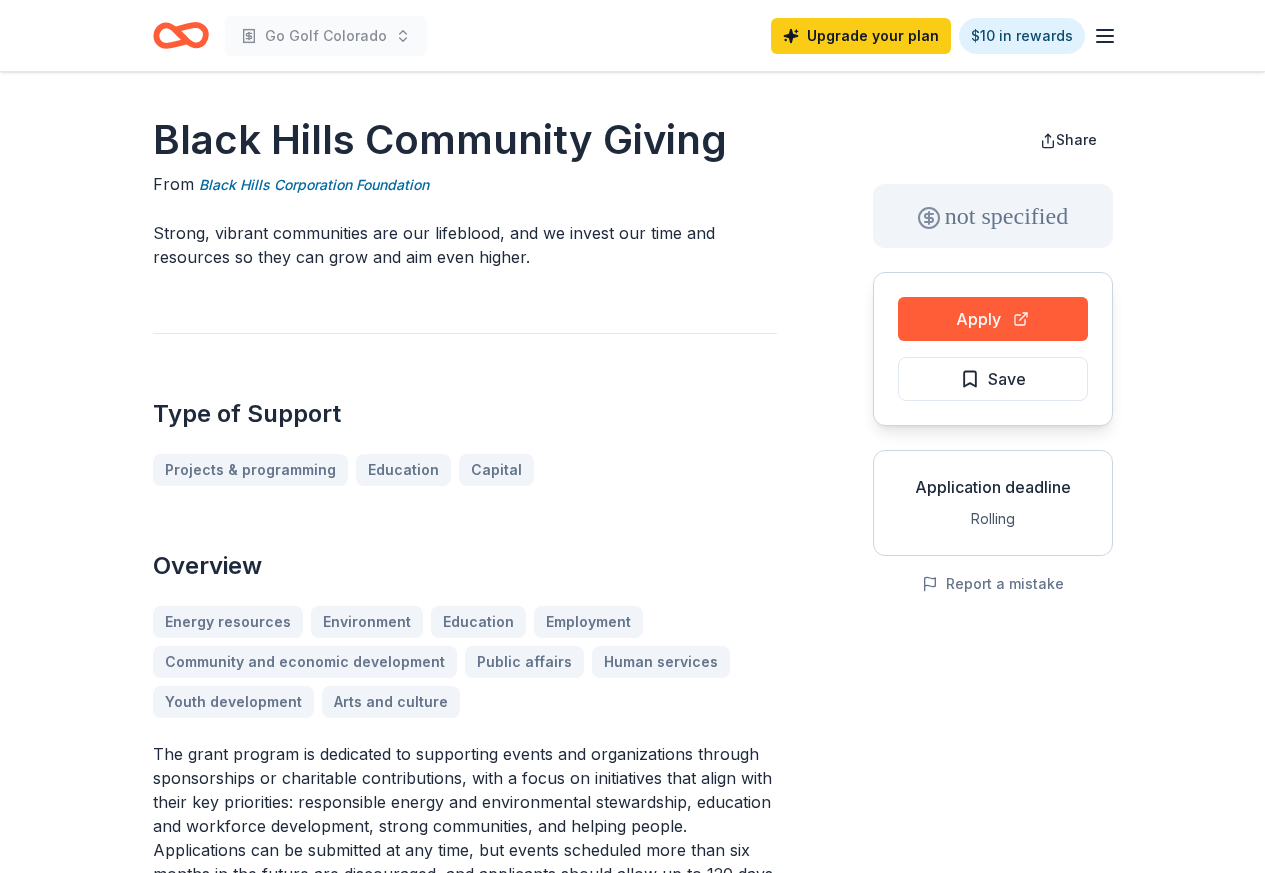 scroll, scrollTop: 0, scrollLeft: 0, axis: both 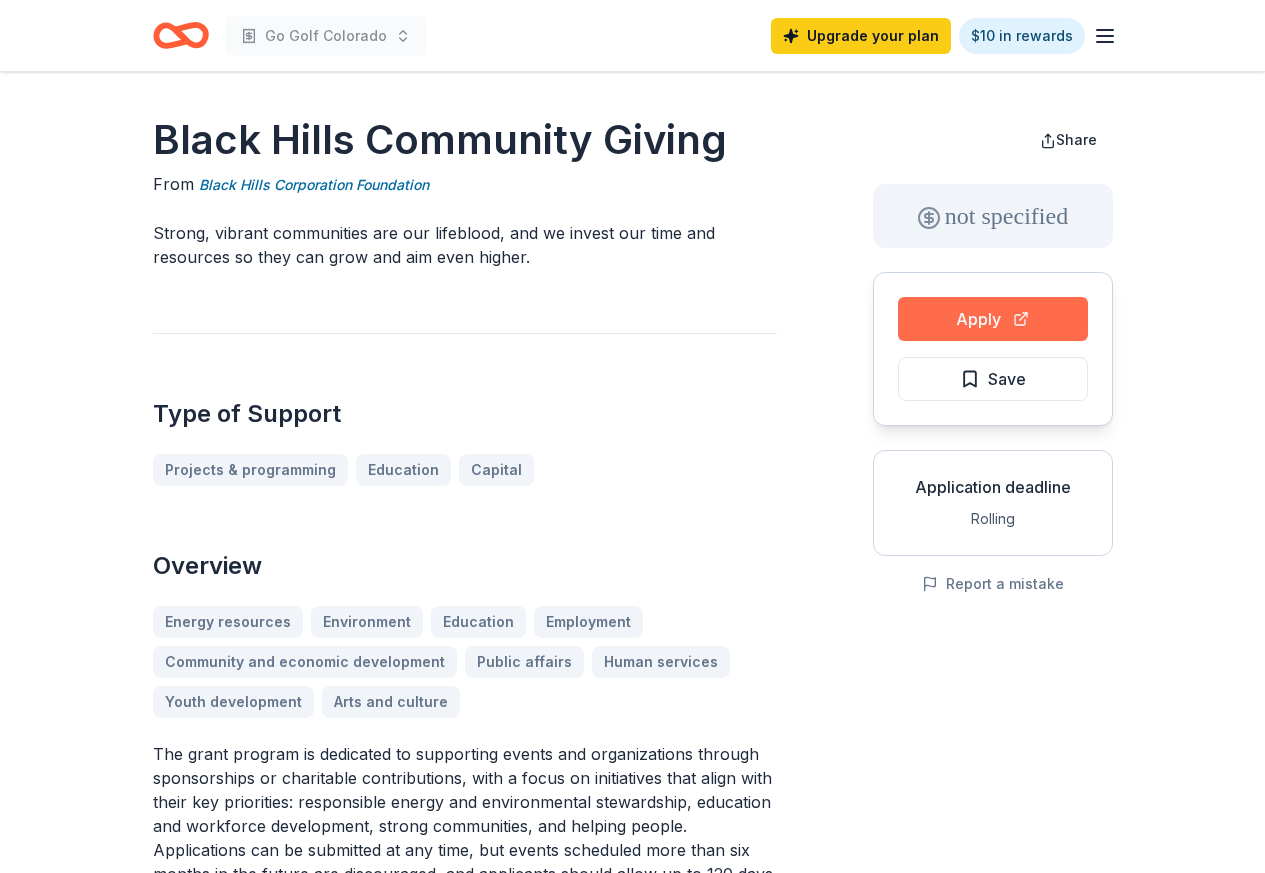 click on "Apply" at bounding box center (993, 319) 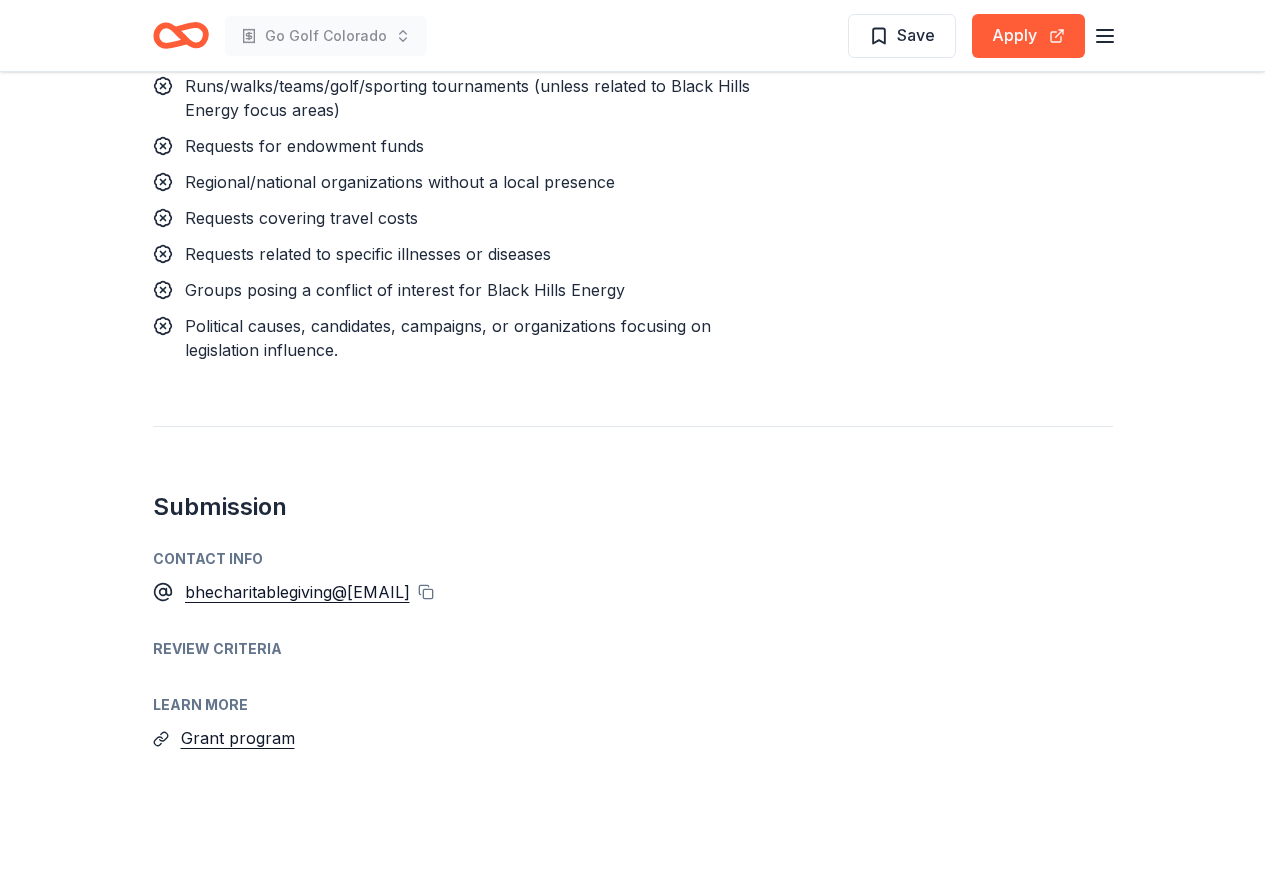 scroll, scrollTop: 1680, scrollLeft: 0, axis: vertical 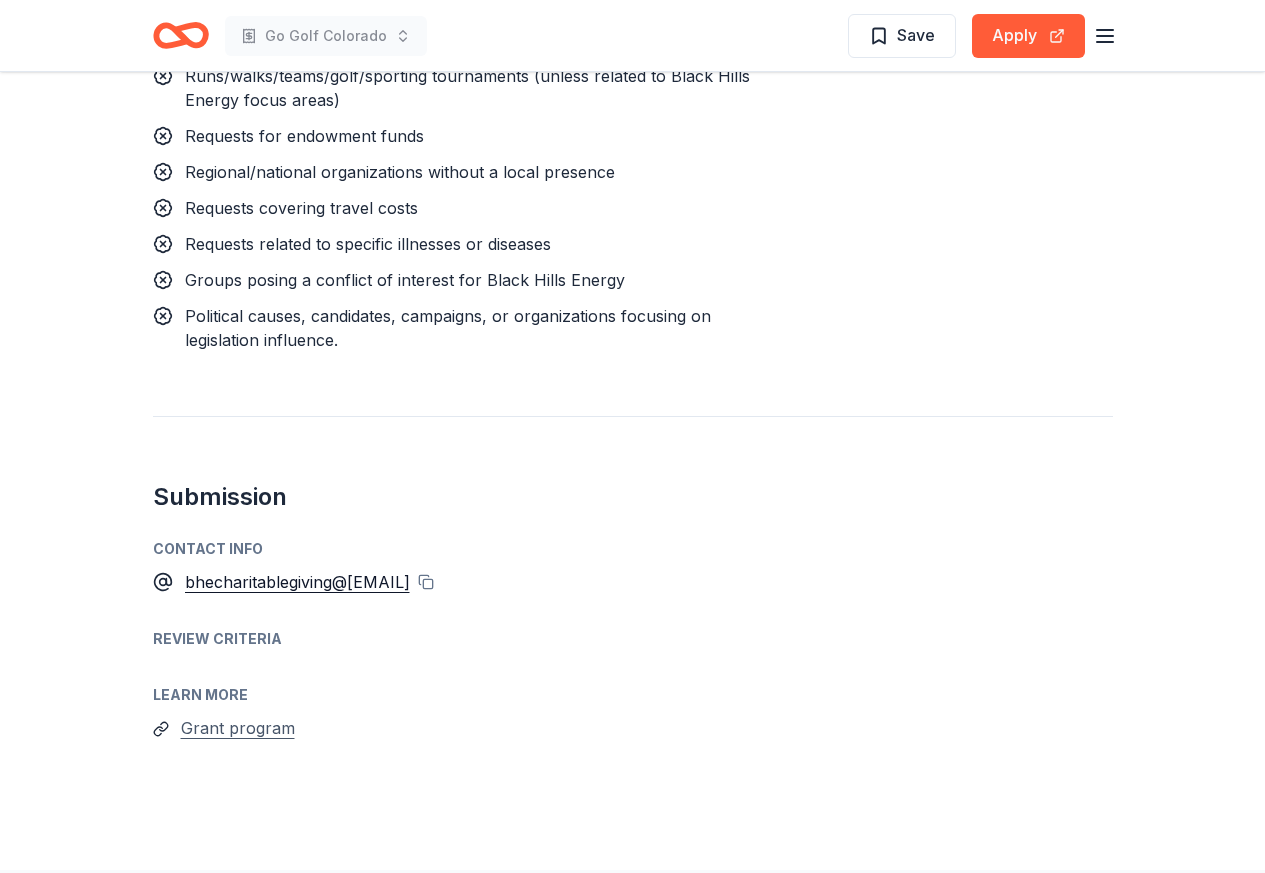 click on "Grant program" at bounding box center (238, 728) 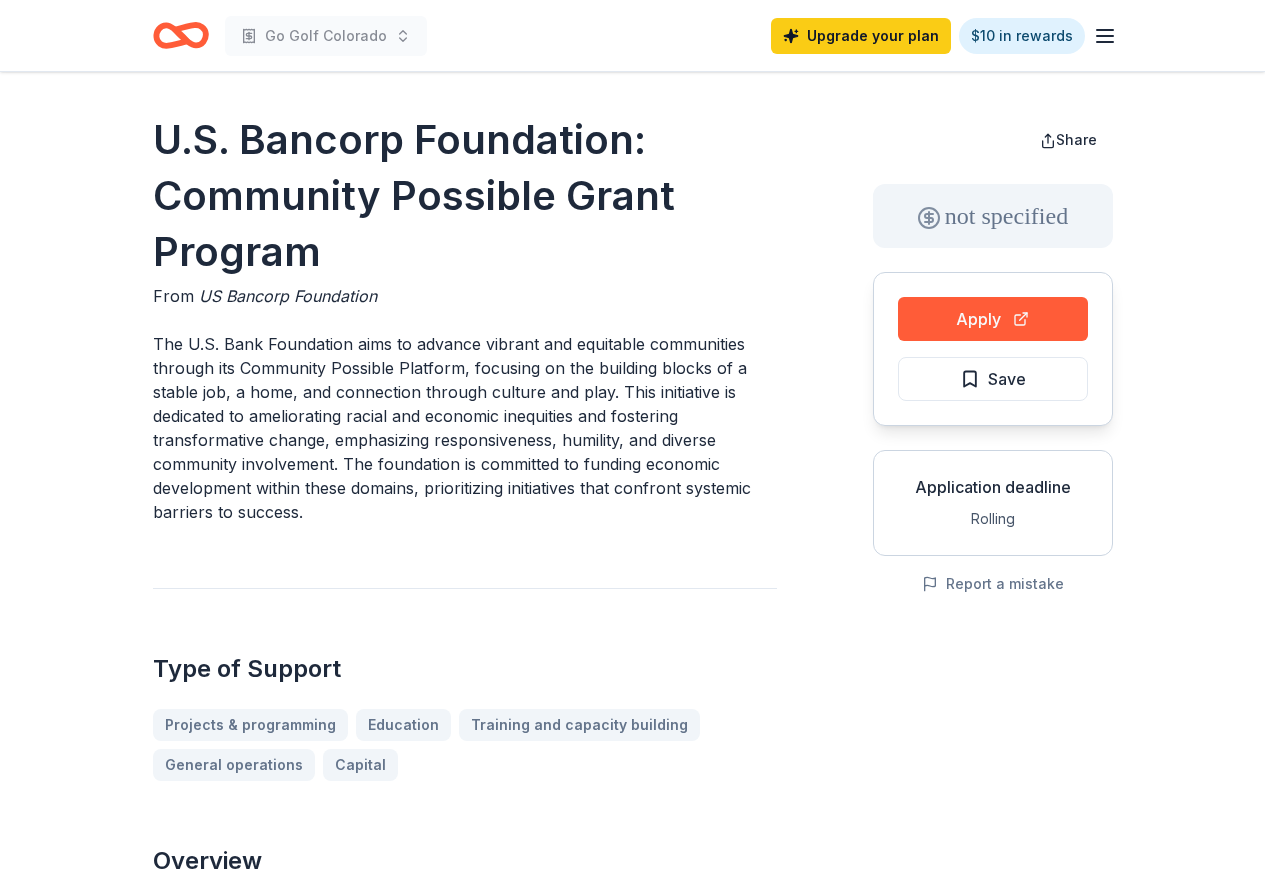 scroll, scrollTop: 0, scrollLeft: 0, axis: both 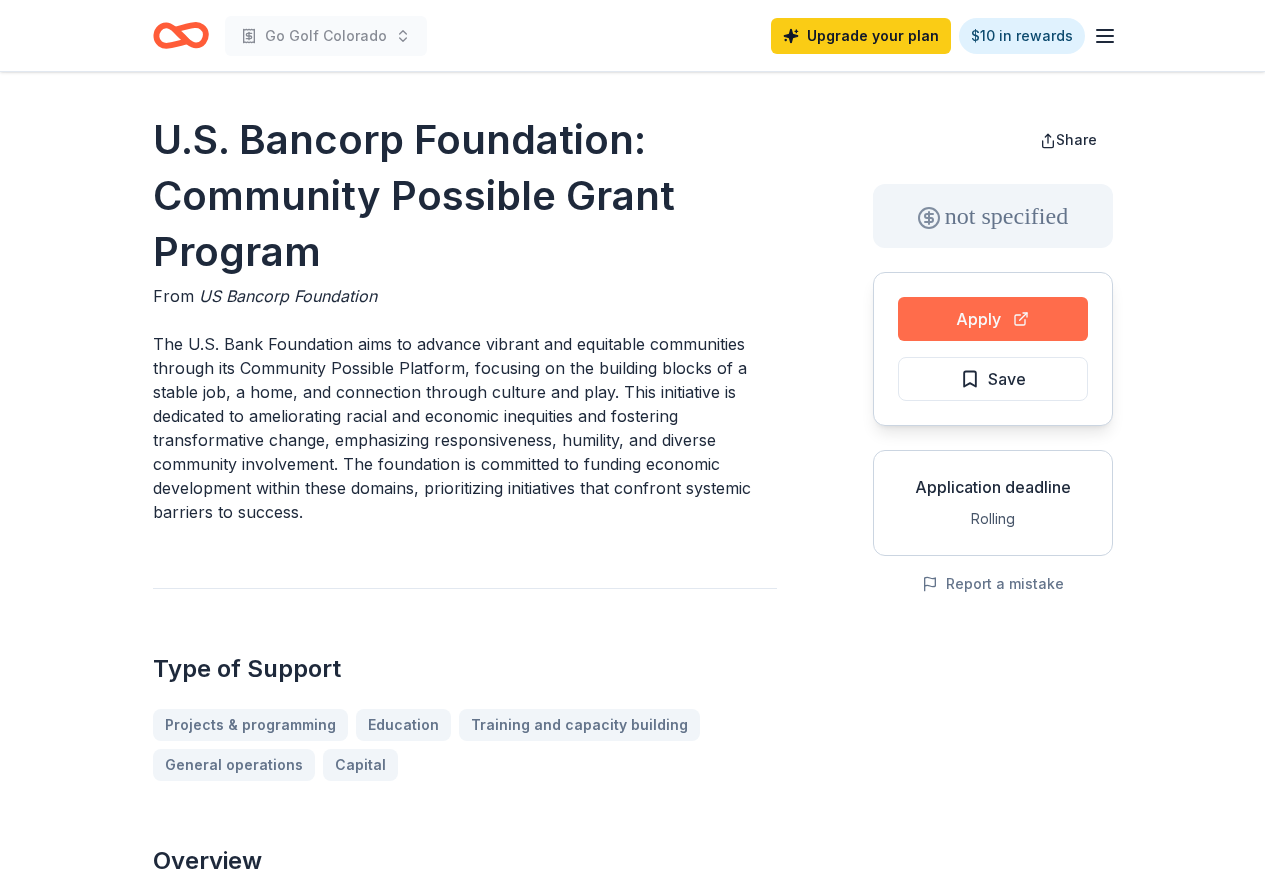 click on "Apply" at bounding box center [993, 319] 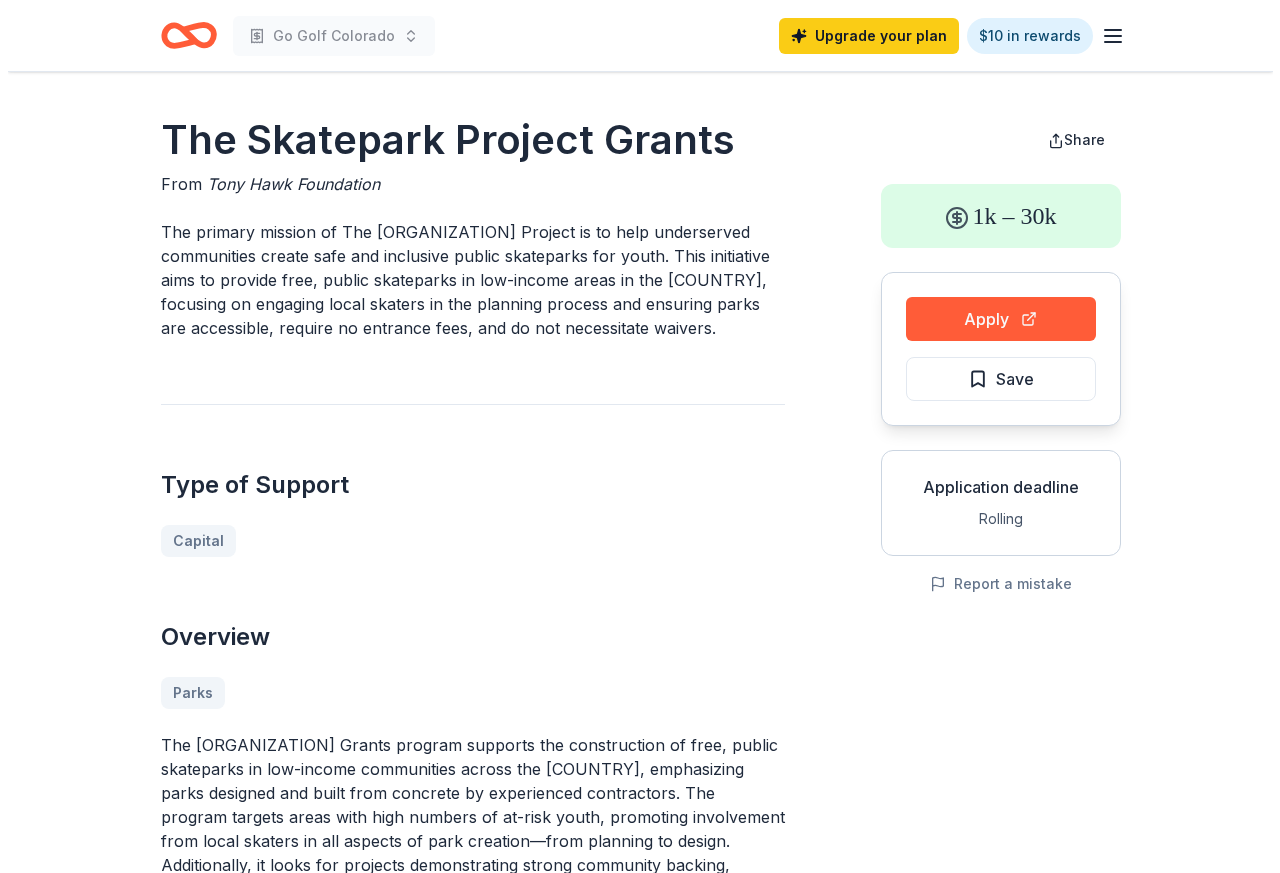 scroll, scrollTop: 0, scrollLeft: 0, axis: both 